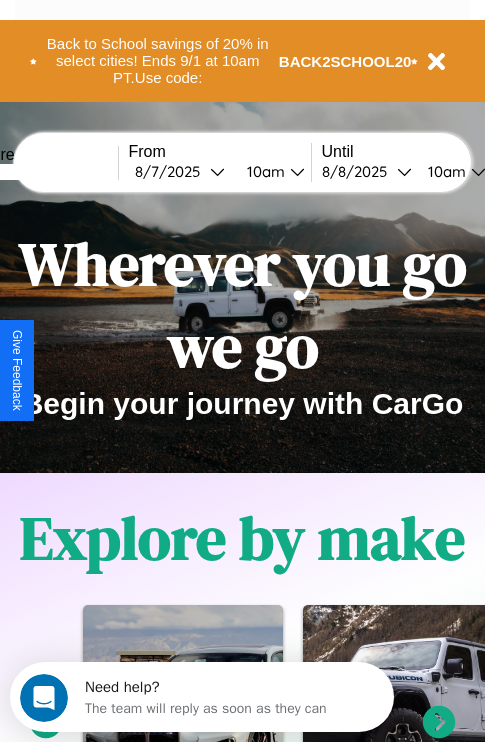 scroll, scrollTop: 0, scrollLeft: 0, axis: both 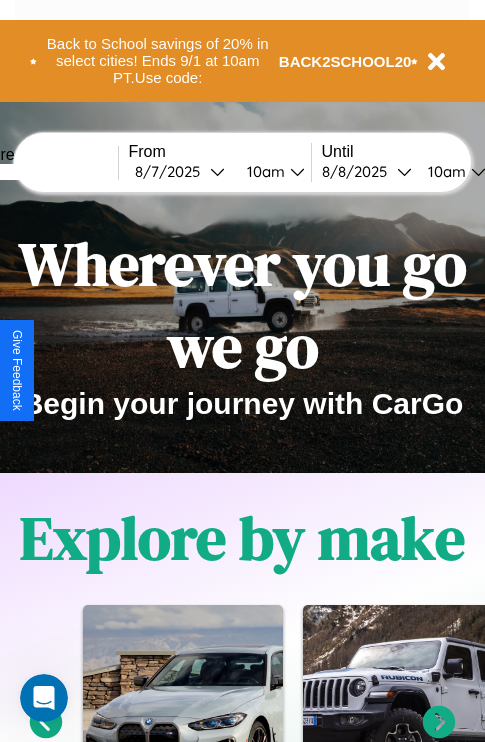 click at bounding box center (43, 172) 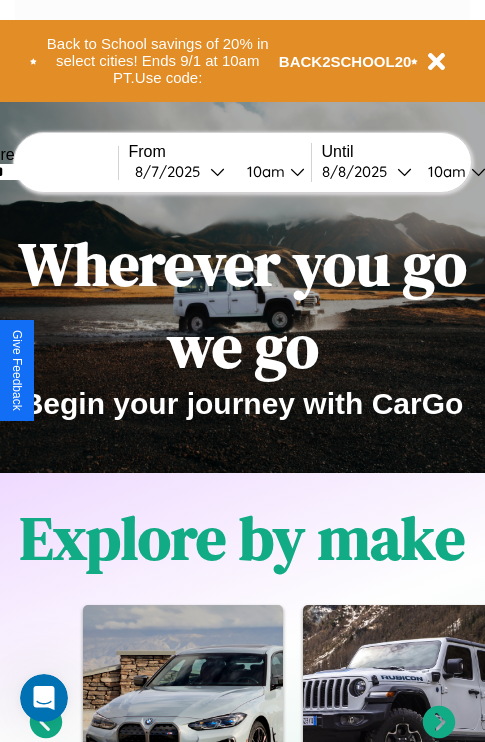 type on "******" 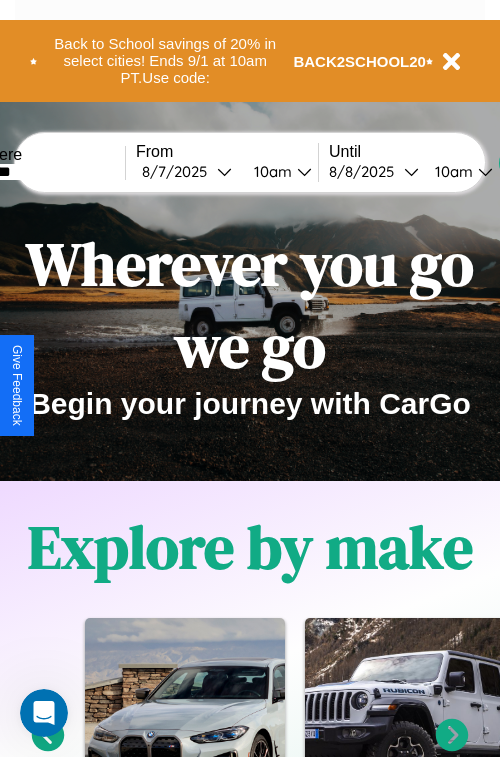 select on "*" 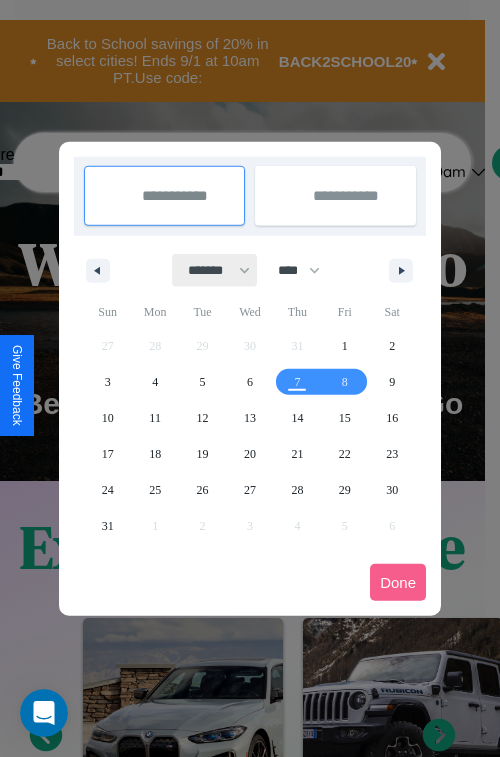 click on "******* ******** ***** ***** *** **** **** ****** ********* ******* ******** ********" at bounding box center [215, 270] 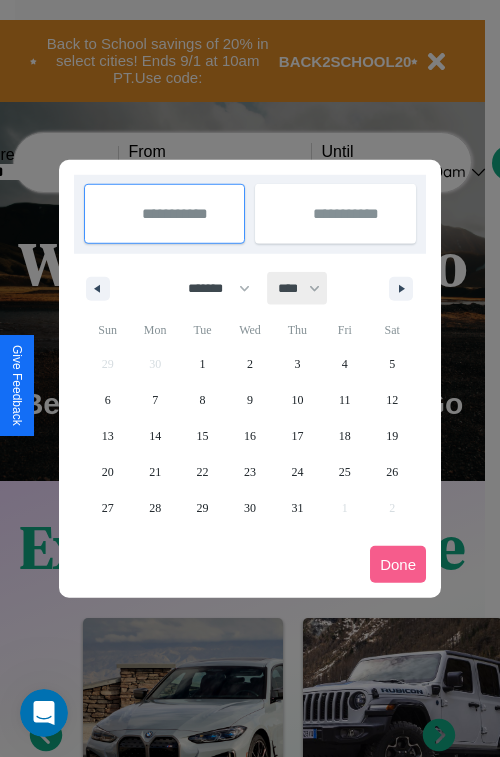 click on "**** **** **** **** **** **** **** **** **** **** **** **** **** **** **** **** **** **** **** **** **** **** **** **** **** **** **** **** **** **** **** **** **** **** **** **** **** **** **** **** **** **** **** **** **** **** **** **** **** **** **** **** **** **** **** **** **** **** **** **** **** **** **** **** **** **** **** **** **** **** **** **** **** **** **** **** **** **** **** **** **** **** **** **** **** **** **** **** **** **** **** **** **** **** **** **** **** **** **** **** **** **** **** **** **** **** **** **** **** **** **** **** **** **** **** **** **** **** **** **** ****" at bounding box center (298, 288) 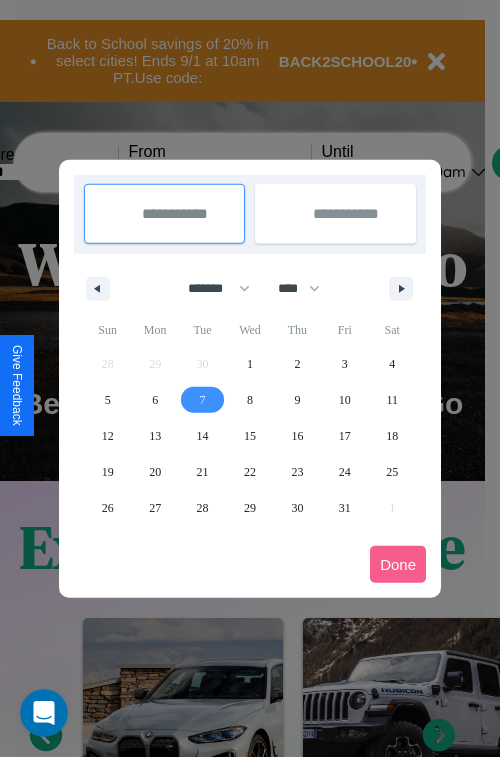 click on "7" at bounding box center (203, 400) 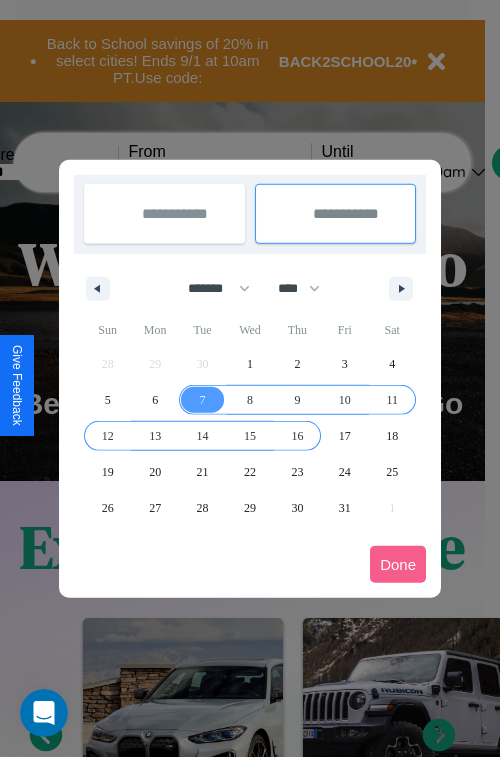 click on "16" at bounding box center [297, 436] 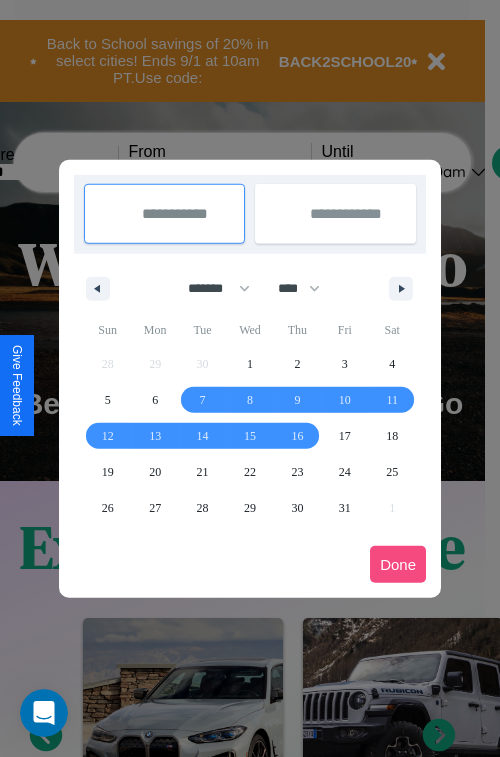 click on "Done" at bounding box center [398, 564] 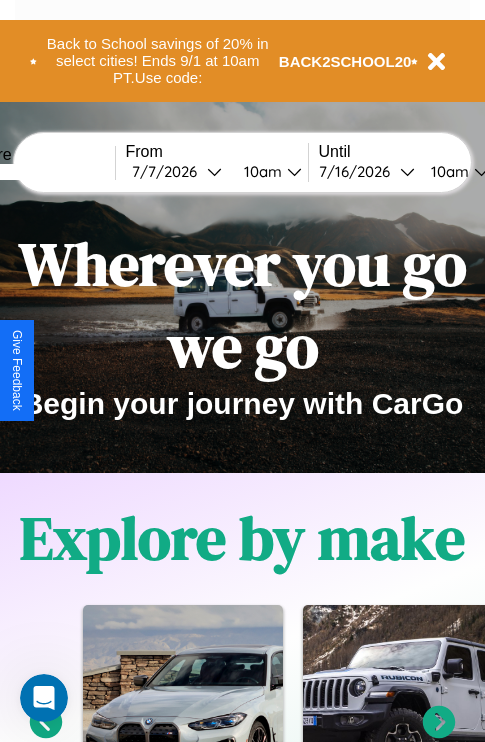 click on "10am" at bounding box center (260, 171) 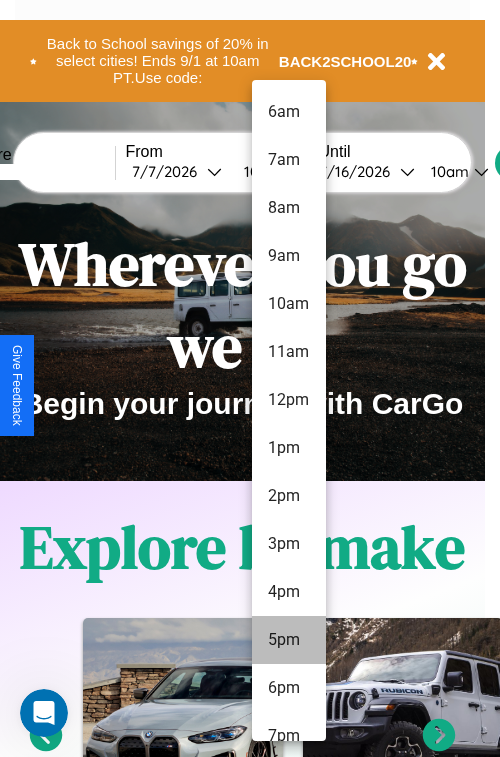 click on "5pm" at bounding box center (289, 640) 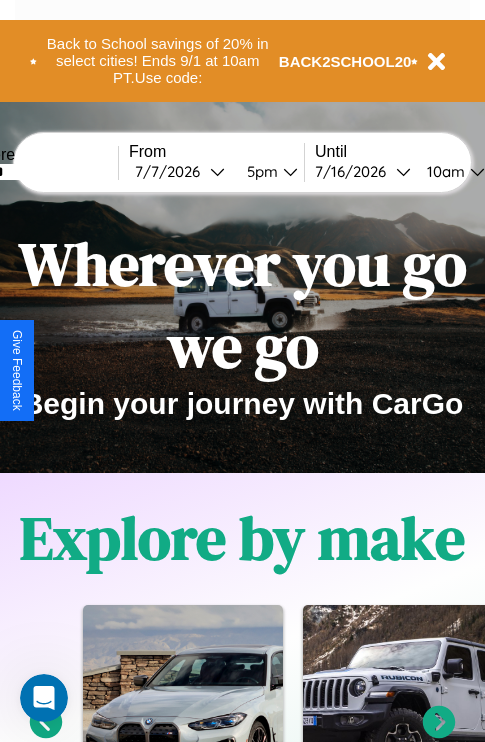 scroll, scrollTop: 0, scrollLeft: 67, axis: horizontal 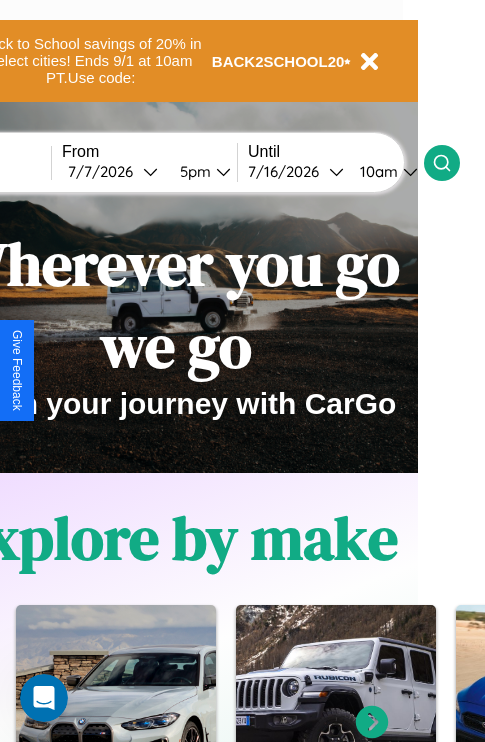 click 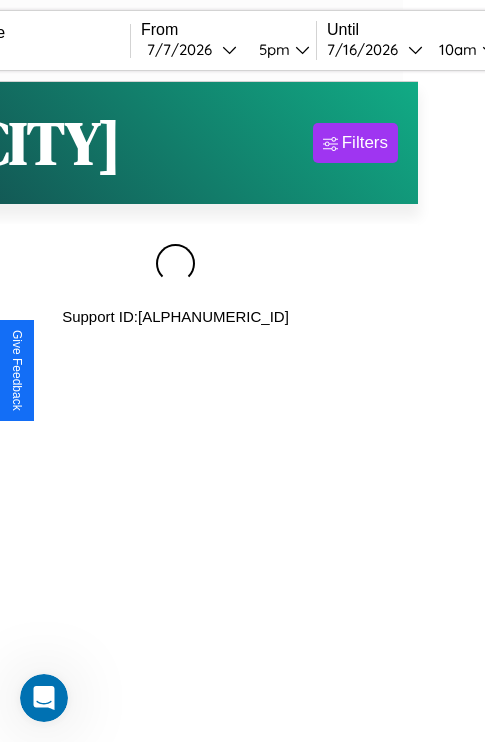 scroll, scrollTop: 0, scrollLeft: 0, axis: both 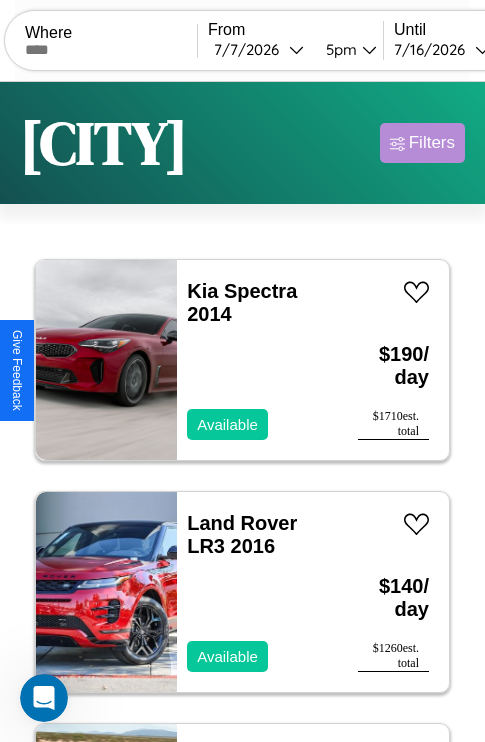 click on "Filters" at bounding box center [432, 143] 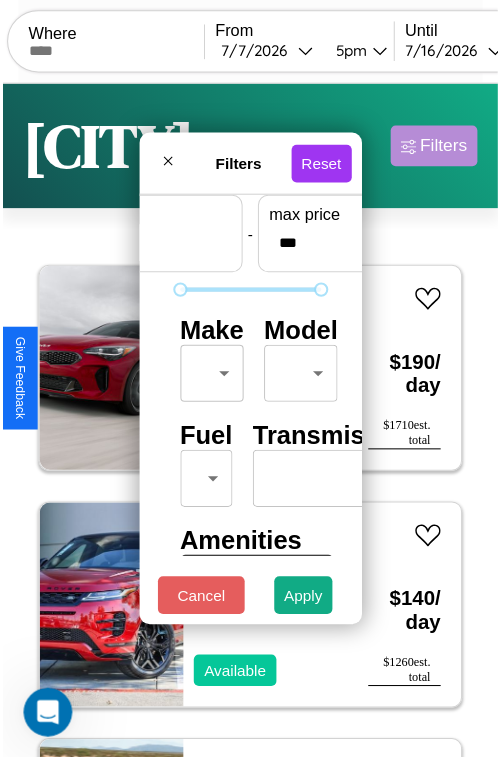 scroll, scrollTop: 59, scrollLeft: 0, axis: vertical 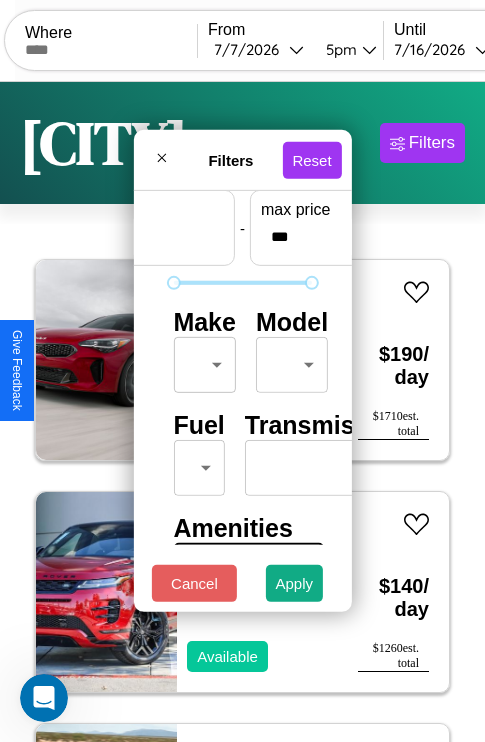 click on "CarGo Where From [DATE] [TIME] Until [DATE] [TIME] Become a Host Login Sign Up [CITY] Filters 55  cars in this area These cars can be picked up in this city. Kia   Spectra   2014 Available $ 190  / day $ 1710  est. total Land Rover   LR3   2016 Available $ 140  / day $ 1260  est. total Subaru   GLF   2021 Available $ 30  / day $ 270  est. total Lexus   RZ   2019 Available $ 60  / day $ 540  est. total Volvo   BRLH   2014 Available $ 80  / day $ 720  est. total Lexus   RX   2021 Available $ 180  / day $ 1620  est. total Fiat   500L   2014 Available $ 90  / day $ 810  est. total Jaguar   E-PACE   2014 Unavailable $ 80  / day $ 720  est. total Volkswagen   Phaeton   2022 Available $ 190  / day $ 1710  est. total Lexus   CT   2021 Available $ 160  / day $ 1440  est. total Lamborghini   Huracan   2016 Available $ 90  / day $ 810  est. total Infiniti   QX30   2017 Available $ 150  / day $ 1350  est. total Kia   Rio   2024 Unavailable $ 150  / day $ 1350  est. total Aston Martin   DBS   2022 Unavailable $ 80" at bounding box center (242, 412) 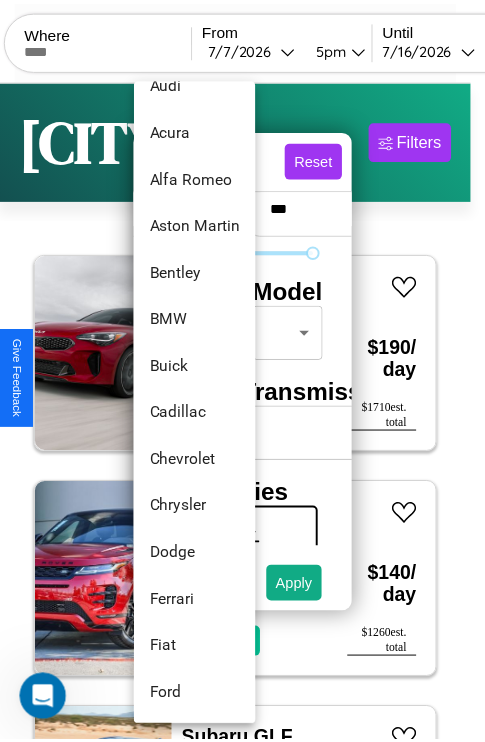scroll, scrollTop: 86, scrollLeft: 0, axis: vertical 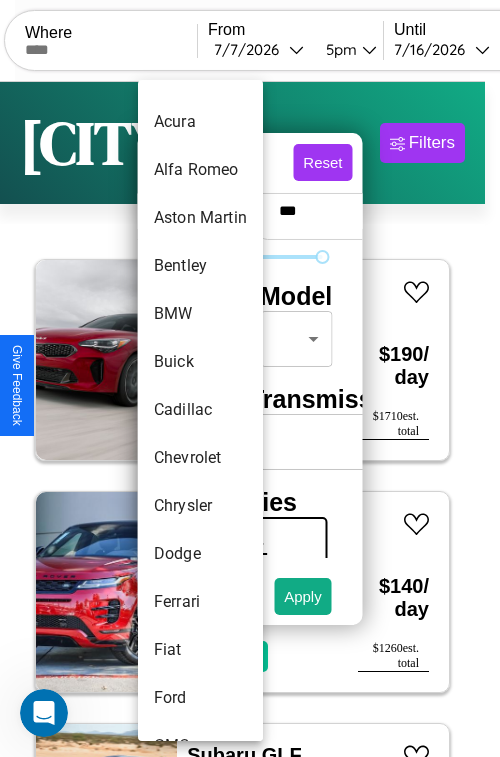 click on "Cadillac" at bounding box center (200, 410) 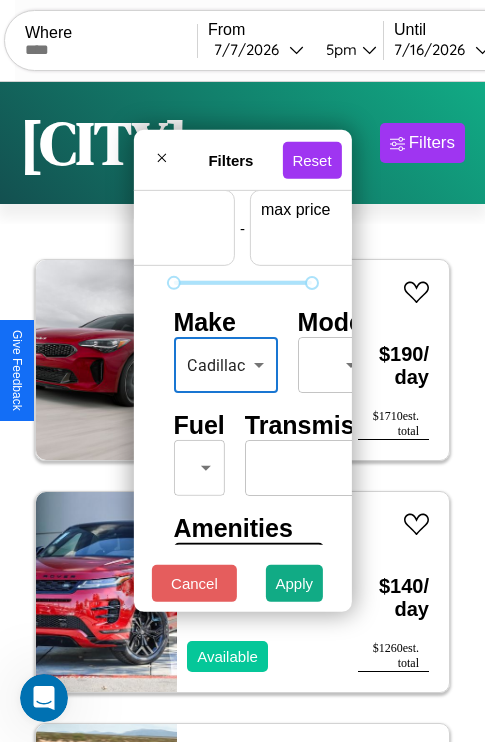 scroll, scrollTop: 59, scrollLeft: 124, axis: both 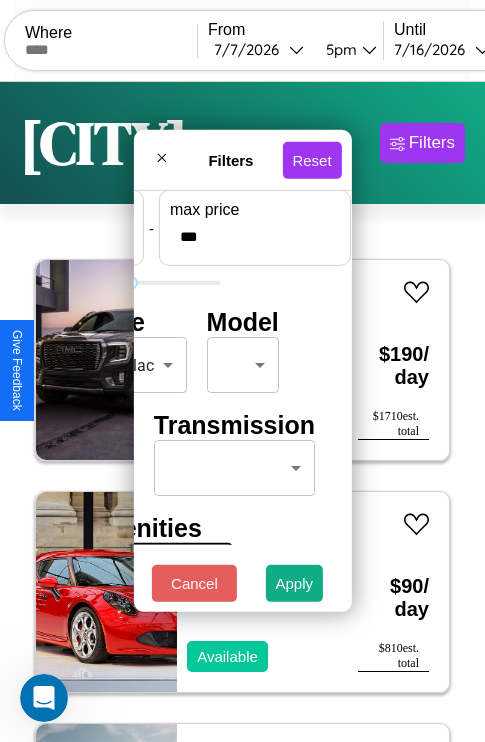type on "***" 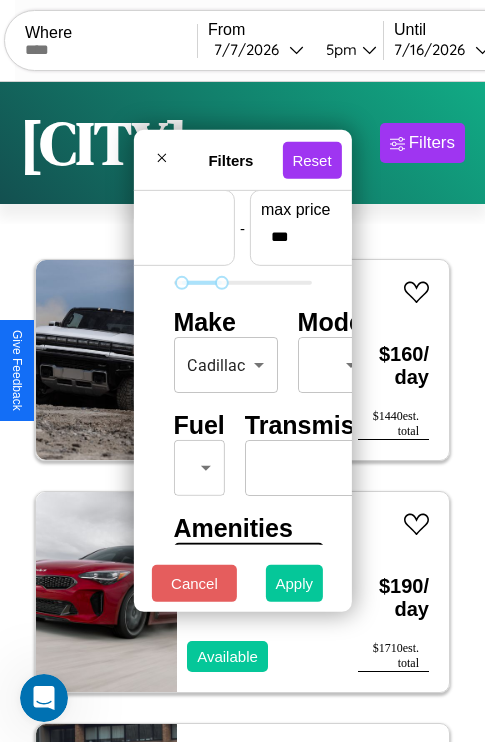 type on "**" 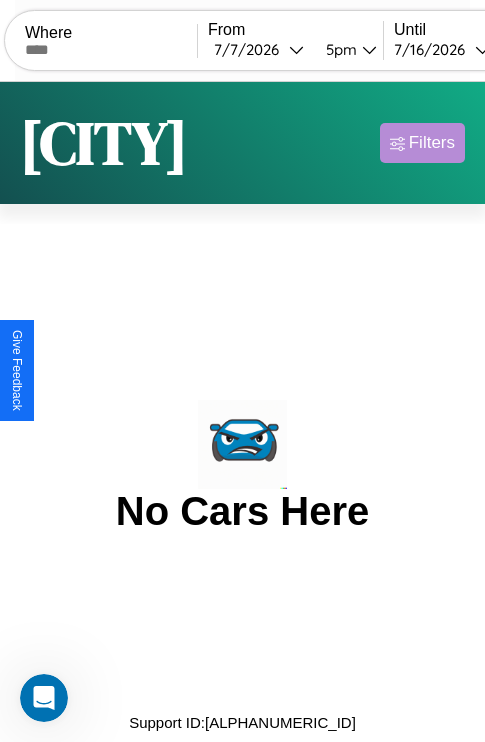 click on "Filters" at bounding box center [432, 143] 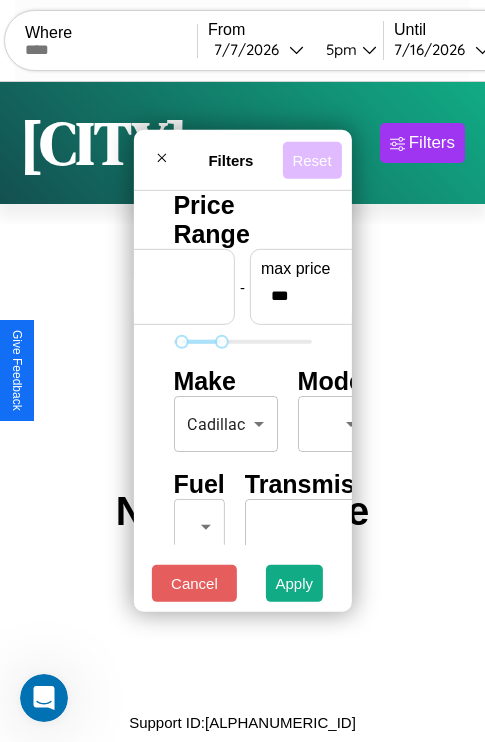 click on "Reset" at bounding box center (311, 159) 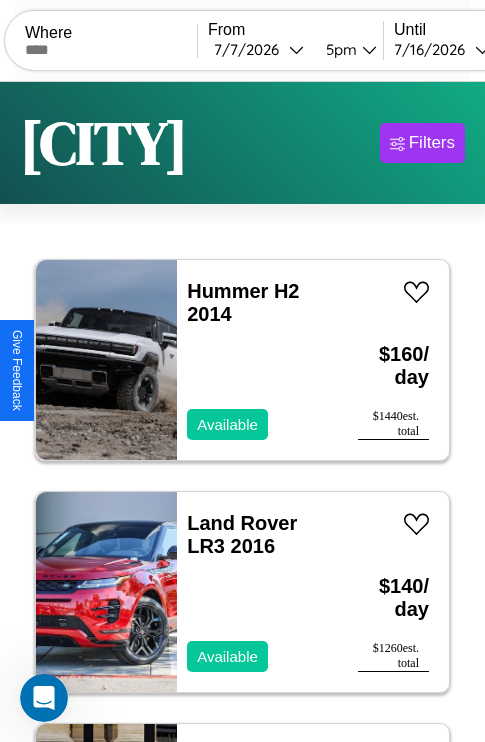 scroll, scrollTop: 89, scrollLeft: 0, axis: vertical 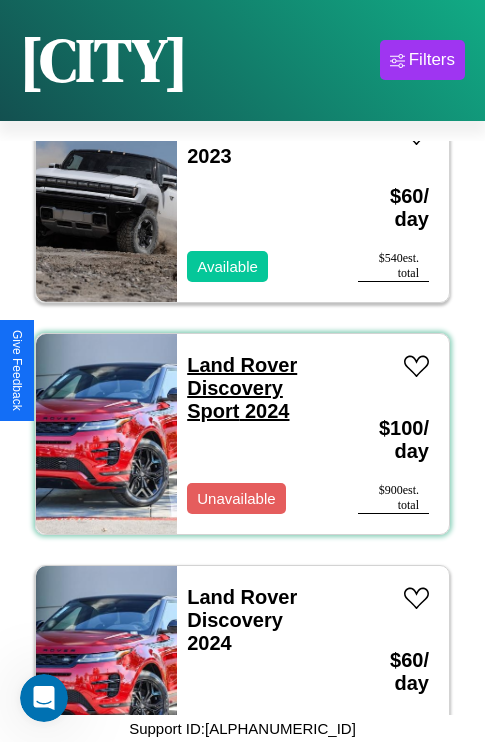 click on "Land Rover   Discovery Sport   2024" at bounding box center (242, 388) 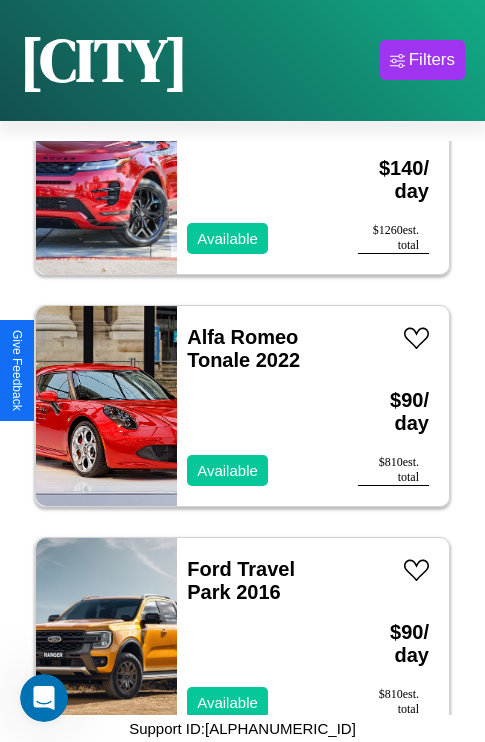 scroll, scrollTop: 307, scrollLeft: 0, axis: vertical 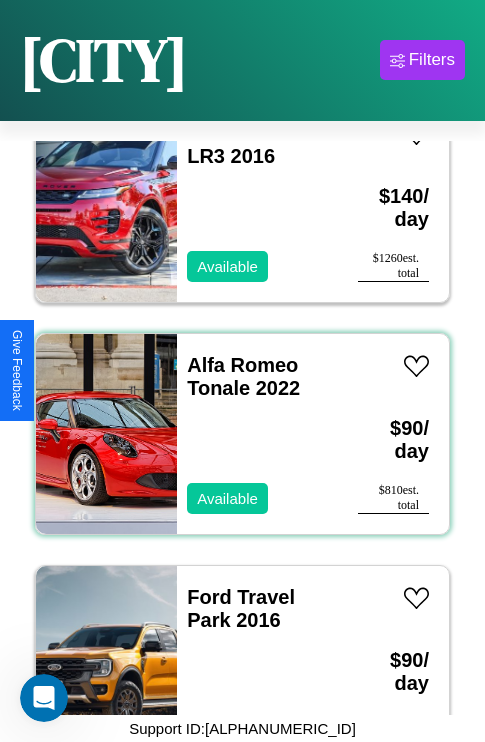 click on "Alfa Romeo   Tonale   2022 Available" at bounding box center [257, 434] 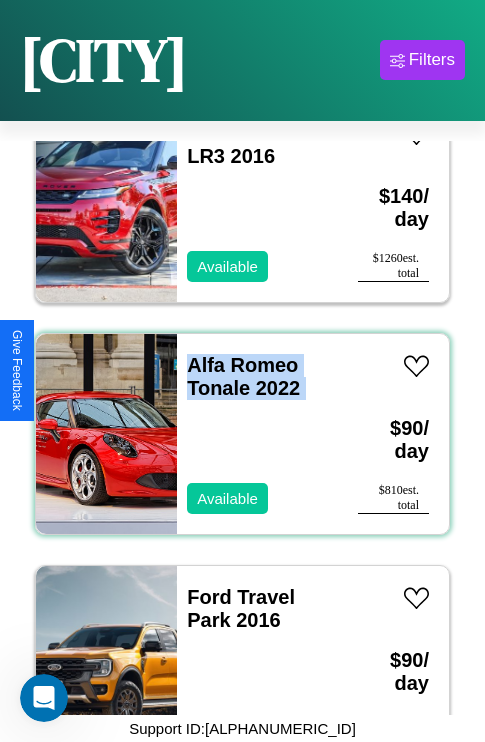 click on "Alfa Romeo   Tonale   2022 Available" at bounding box center [257, 434] 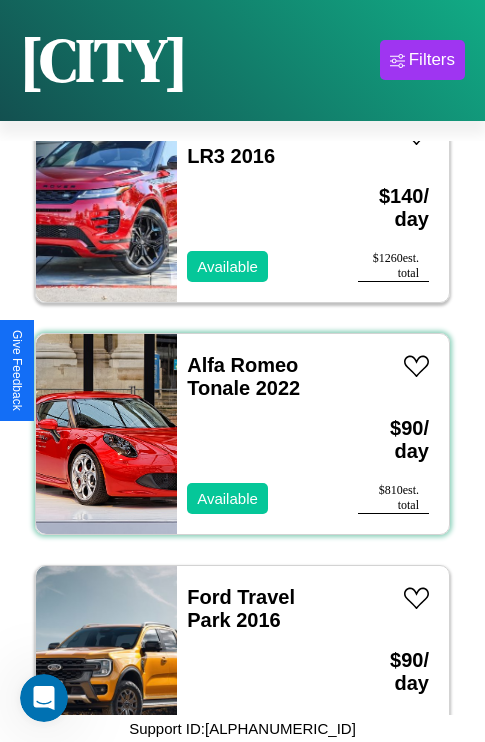 click on "Alfa Romeo   Tonale   2022 Available" at bounding box center (257, 434) 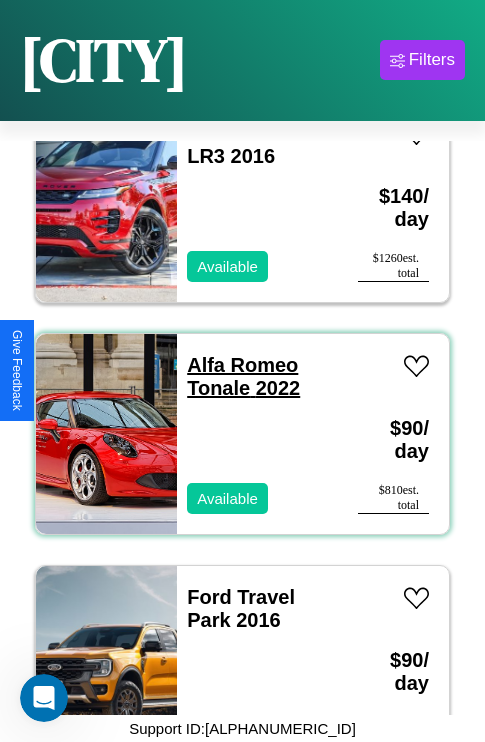 click on "Alfa Romeo   Tonale   2022" at bounding box center [243, 376] 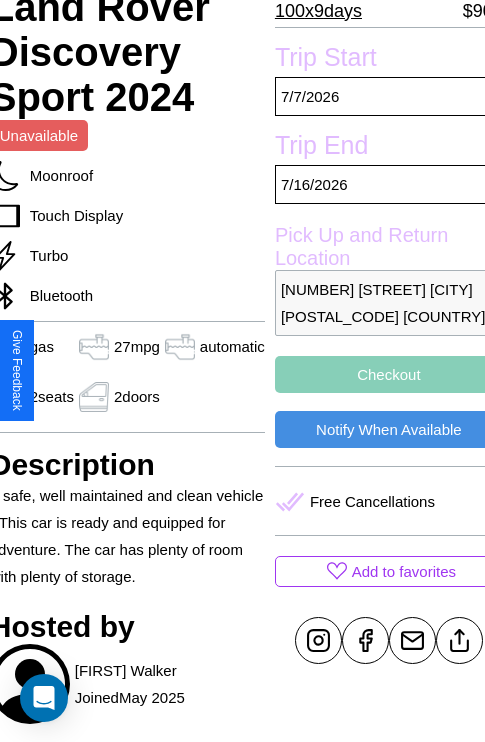 scroll, scrollTop: 458, scrollLeft: 84, axis: both 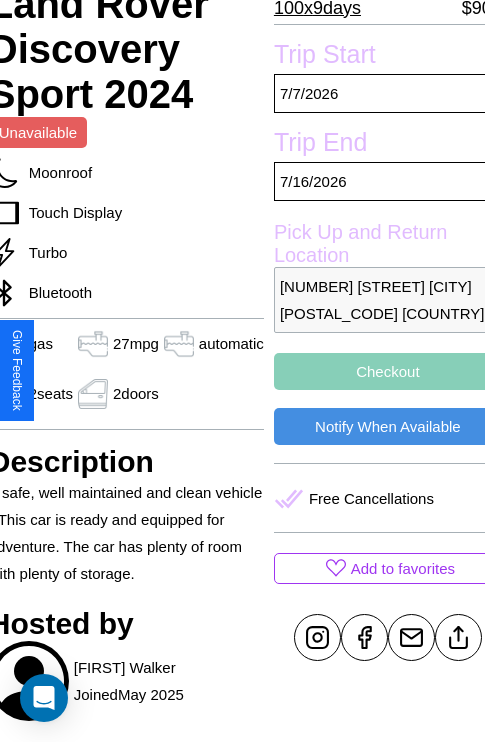 click on "Checkout" at bounding box center (388, 371) 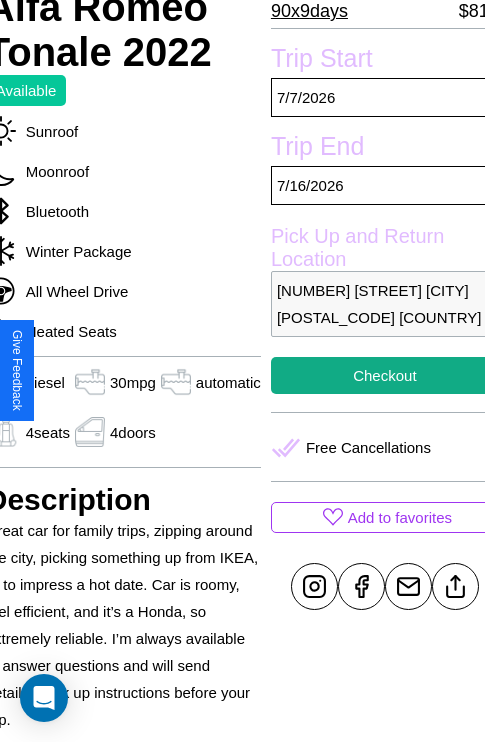 scroll, scrollTop: 458, scrollLeft: 88, axis: both 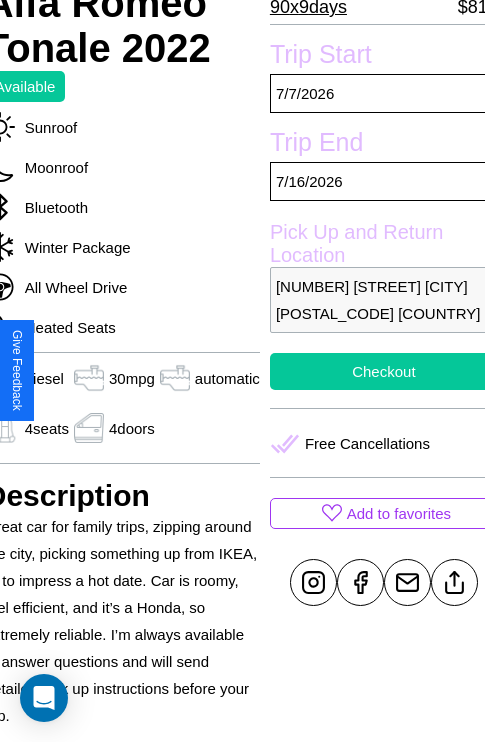 click on "Checkout" at bounding box center [384, 371] 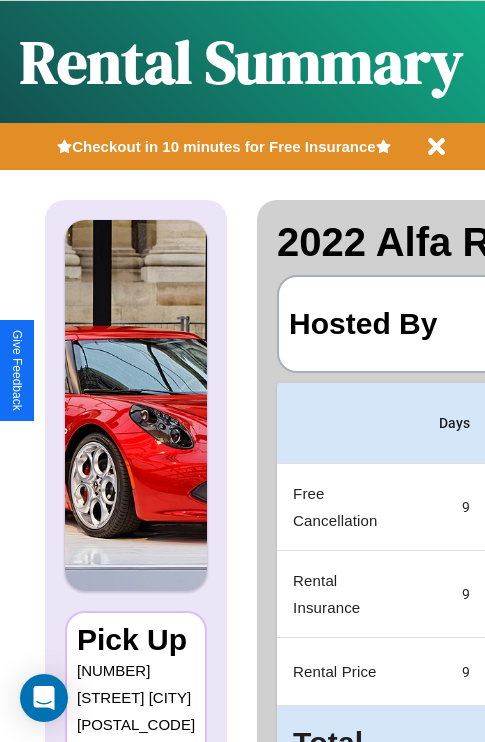 scroll, scrollTop: 0, scrollLeft: 378, axis: horizontal 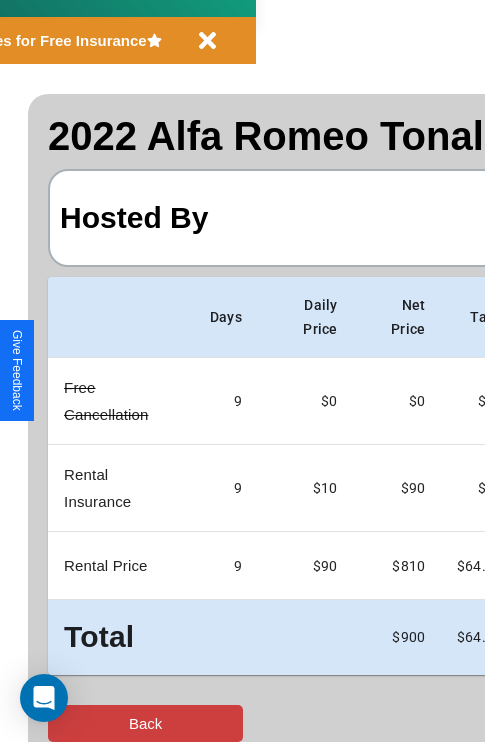 click on "Back" at bounding box center [145, 723] 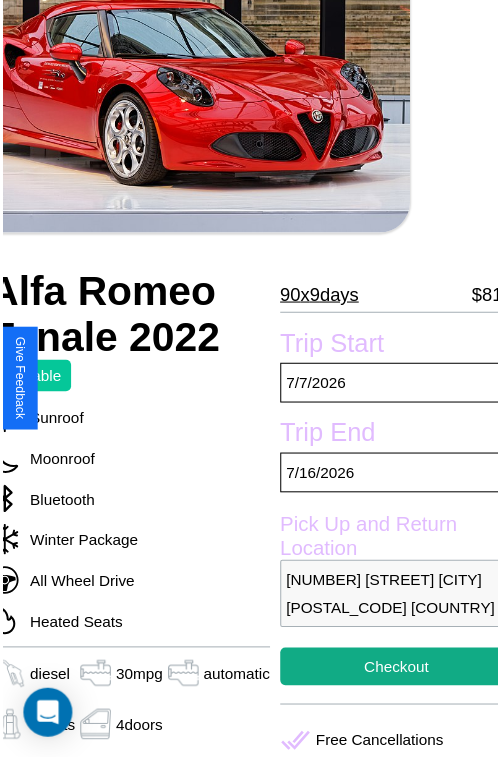 scroll, scrollTop: 180, scrollLeft: 88, axis: both 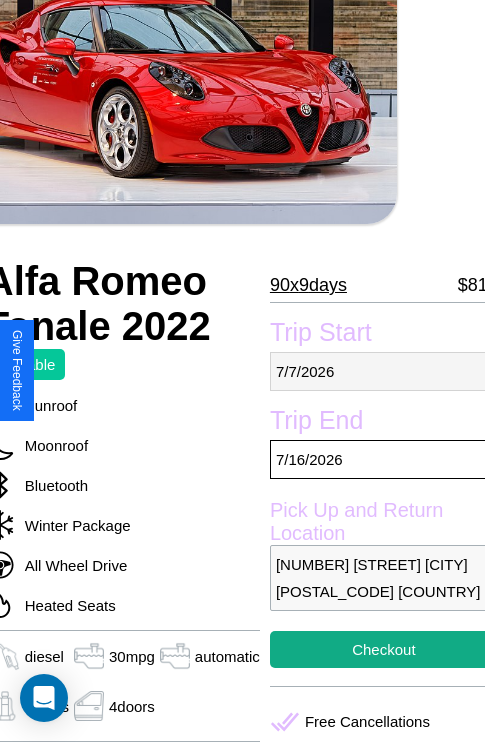 click on "[DATE]" at bounding box center [384, 371] 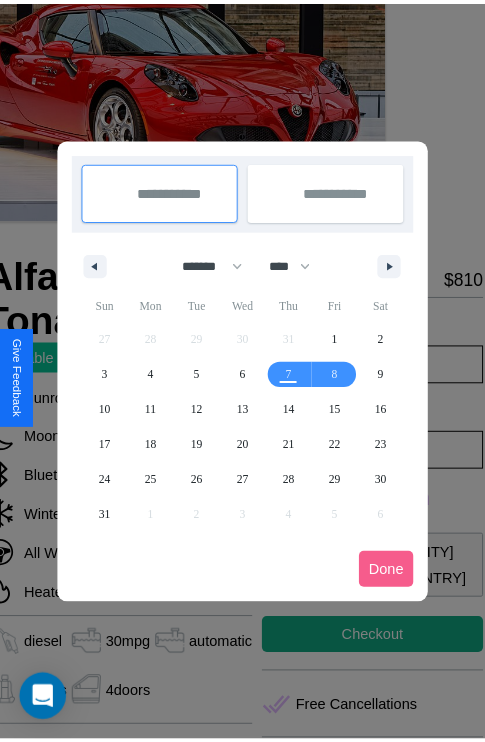 scroll, scrollTop: 0, scrollLeft: 88, axis: horizontal 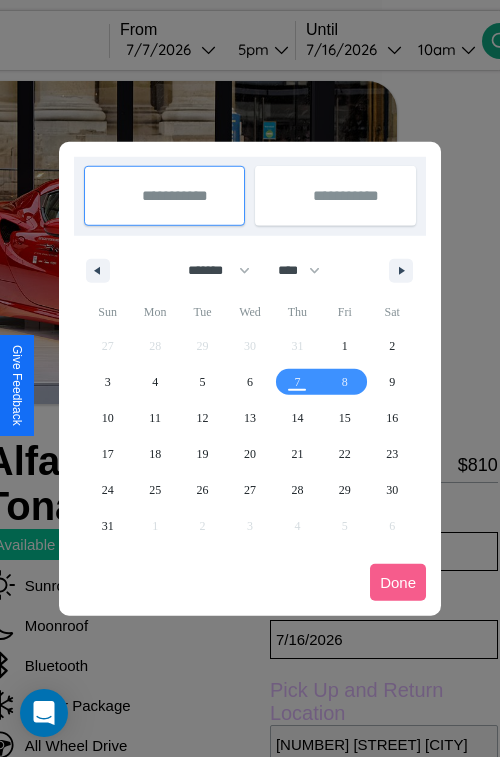 click at bounding box center [250, 378] 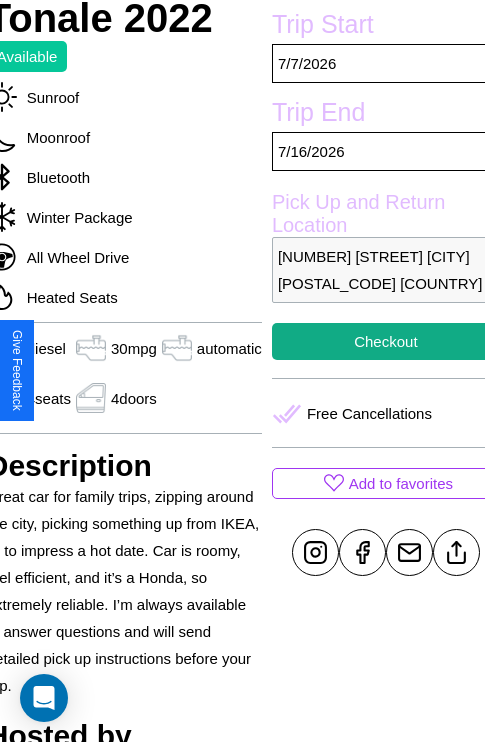scroll, scrollTop: 458, scrollLeft: 88, axis: both 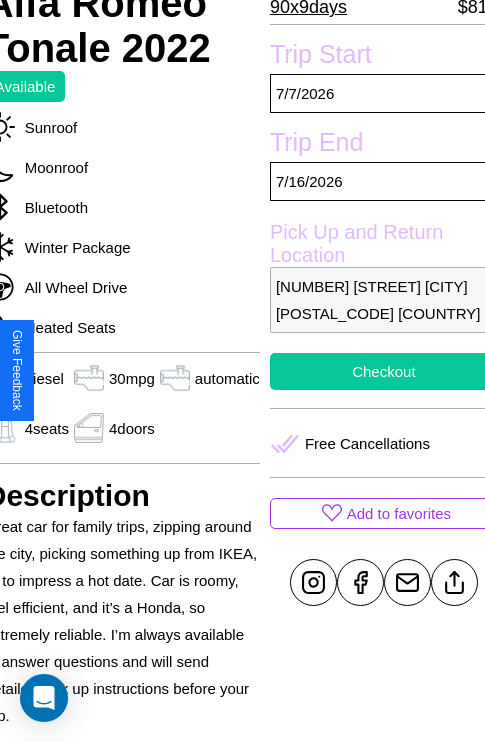 click on "Checkout" at bounding box center (384, 371) 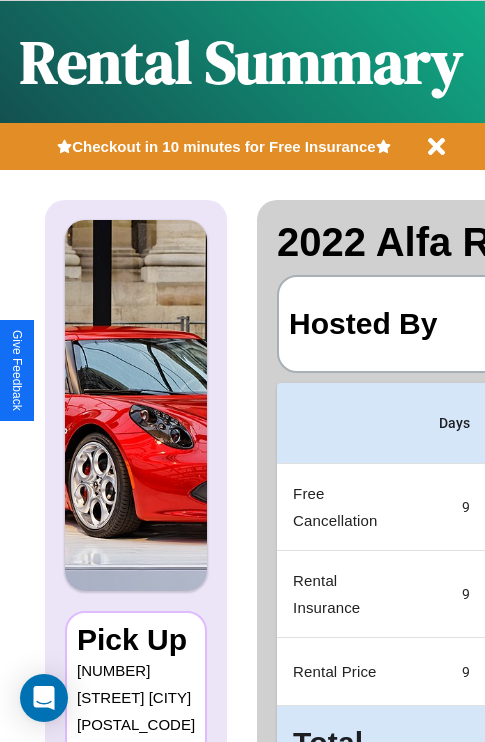scroll, scrollTop: 0, scrollLeft: 378, axis: horizontal 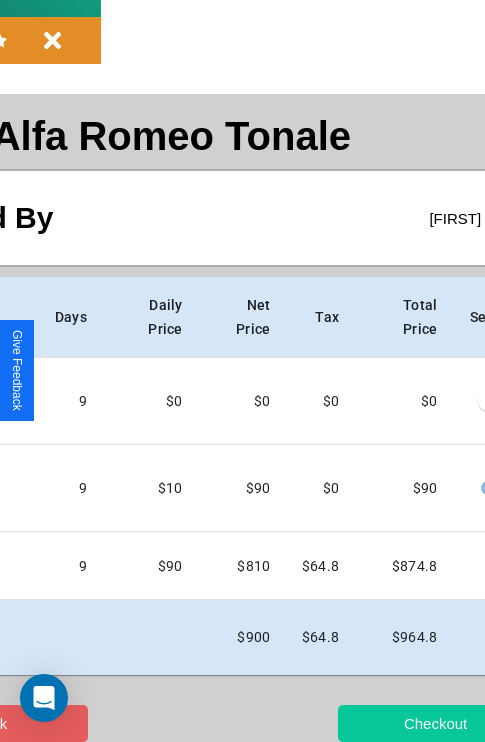 click on "Checkout" at bounding box center [435, 723] 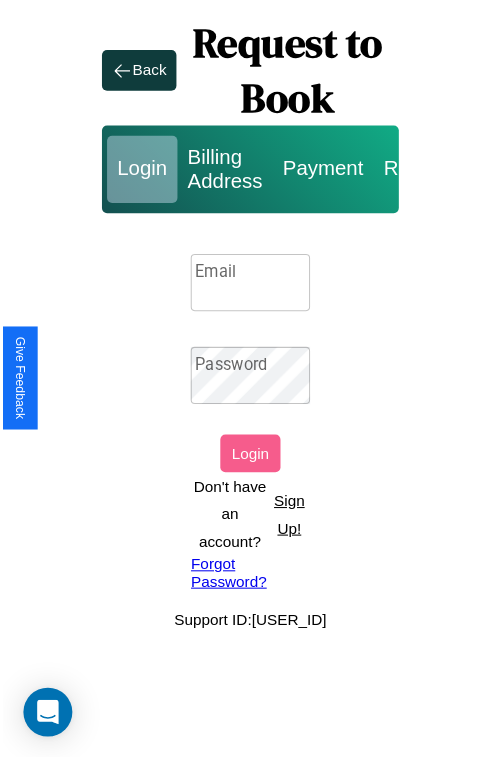 scroll, scrollTop: 0, scrollLeft: 0, axis: both 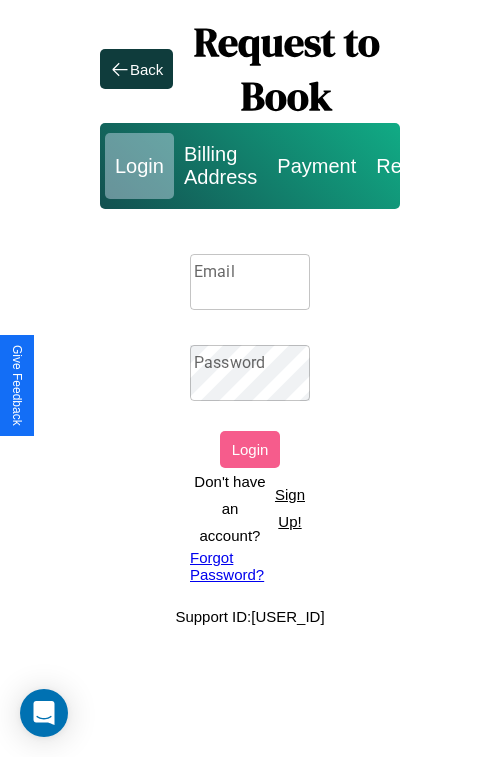 click on "Sign Up!" at bounding box center [290, 508] 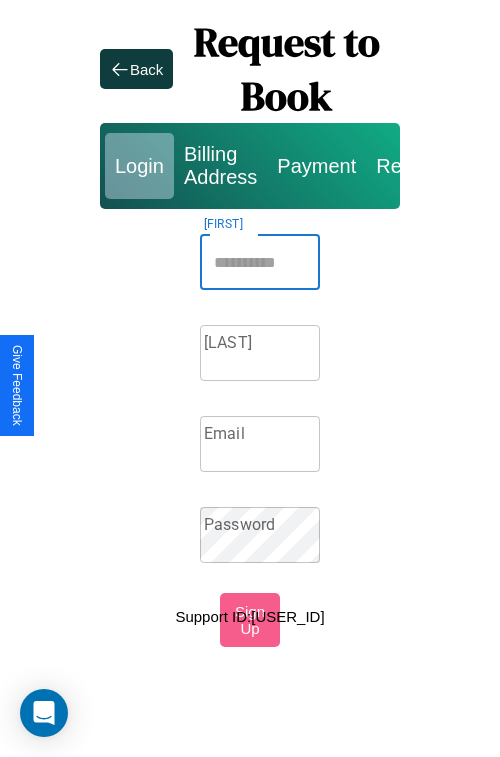 click on "Firstname" at bounding box center [260, 262] 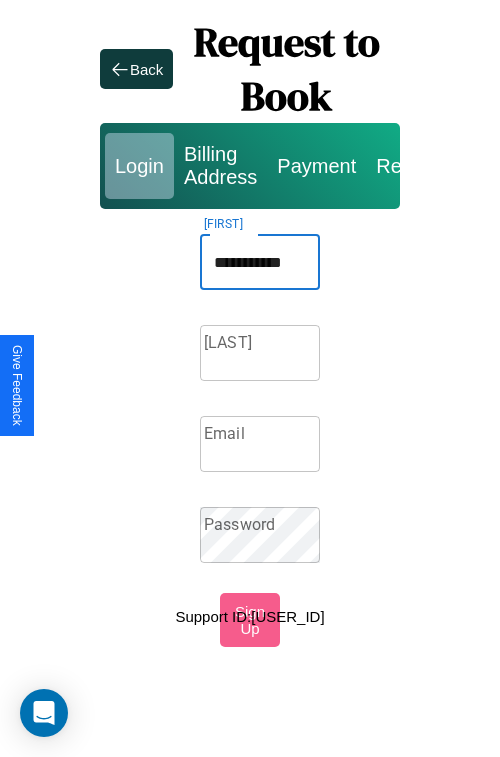 type on "**********" 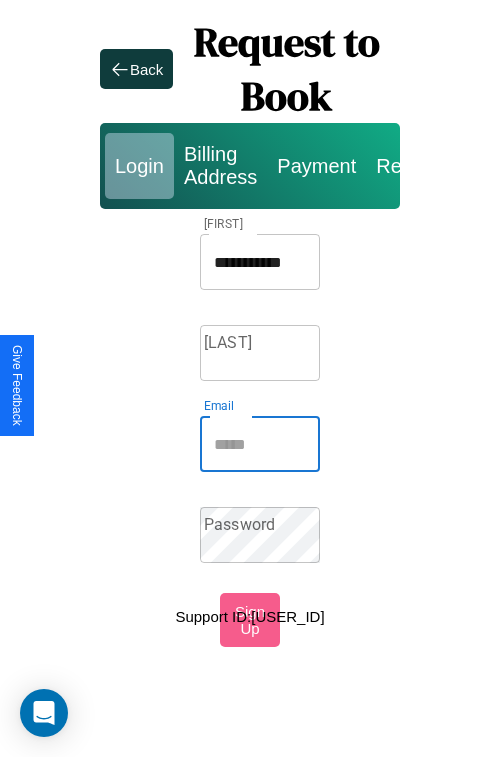 click on "Email" at bounding box center [260, 444] 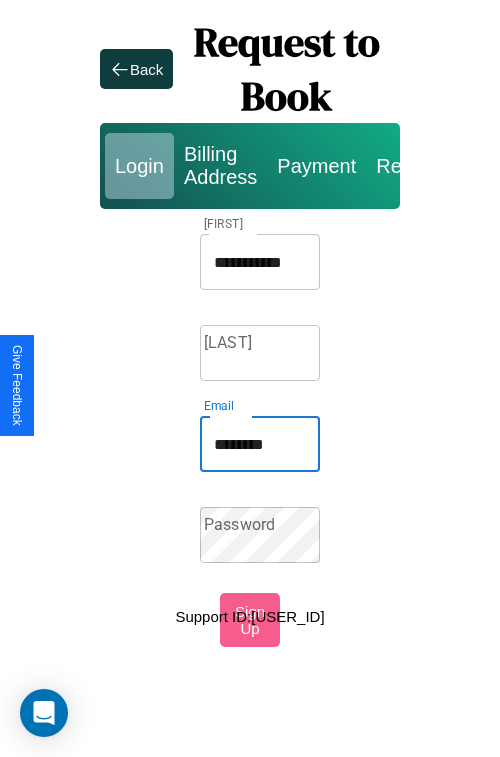 type on "********" 